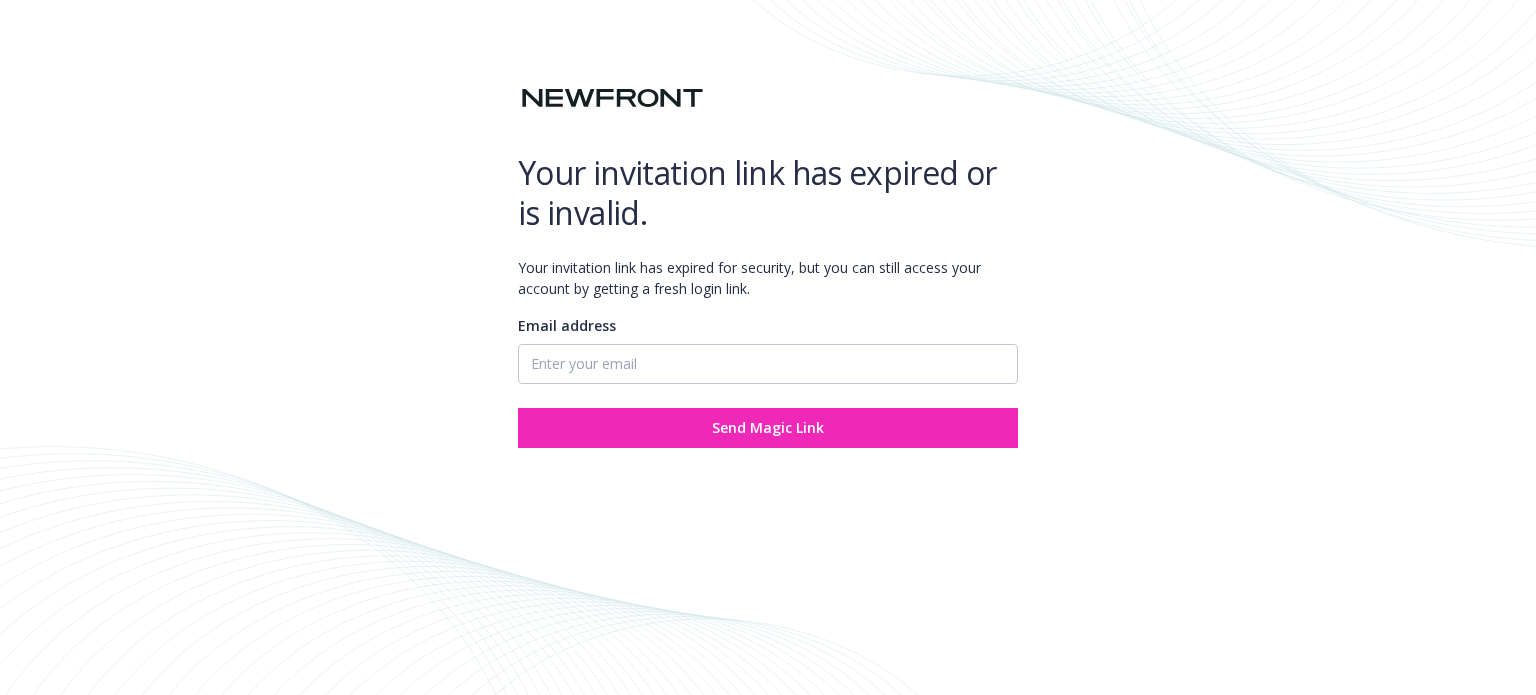 scroll, scrollTop: 0, scrollLeft: 0, axis: both 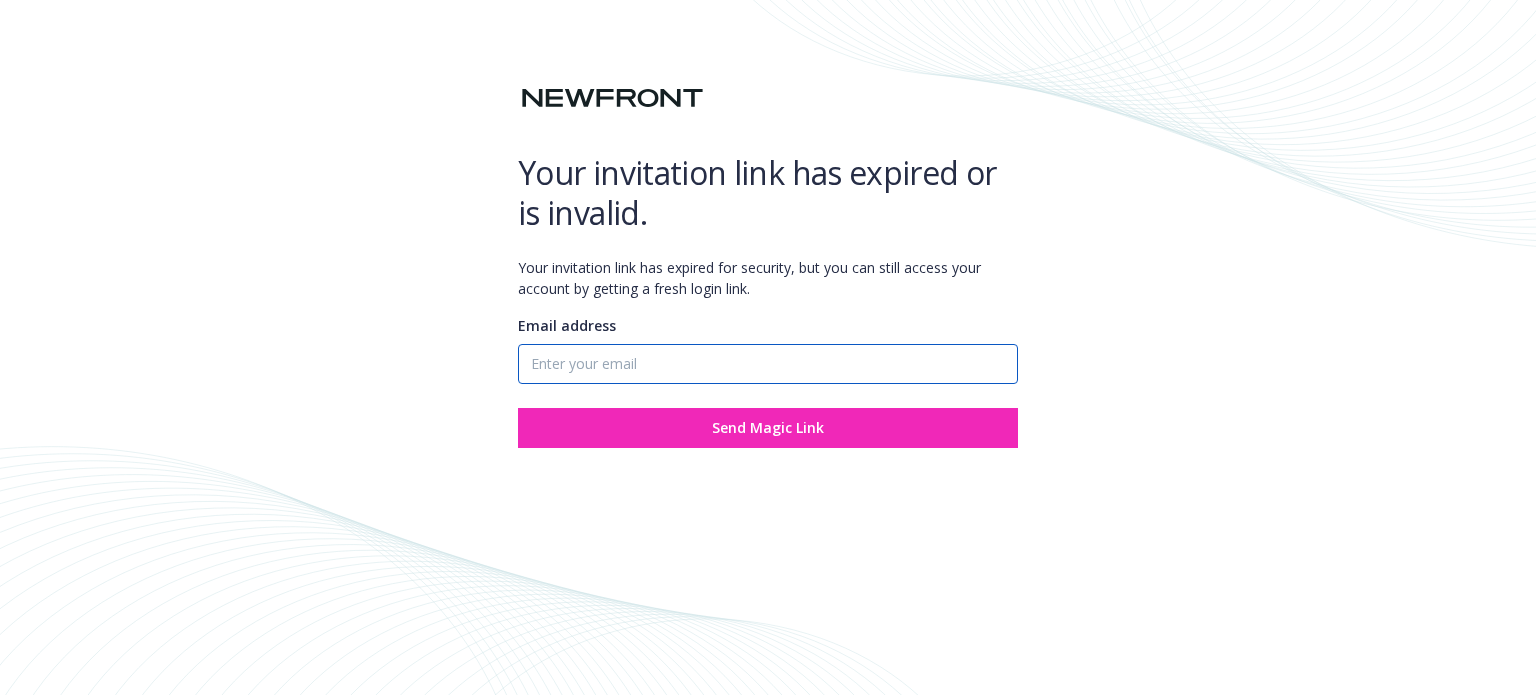 click on "Email address" at bounding box center [768, 364] 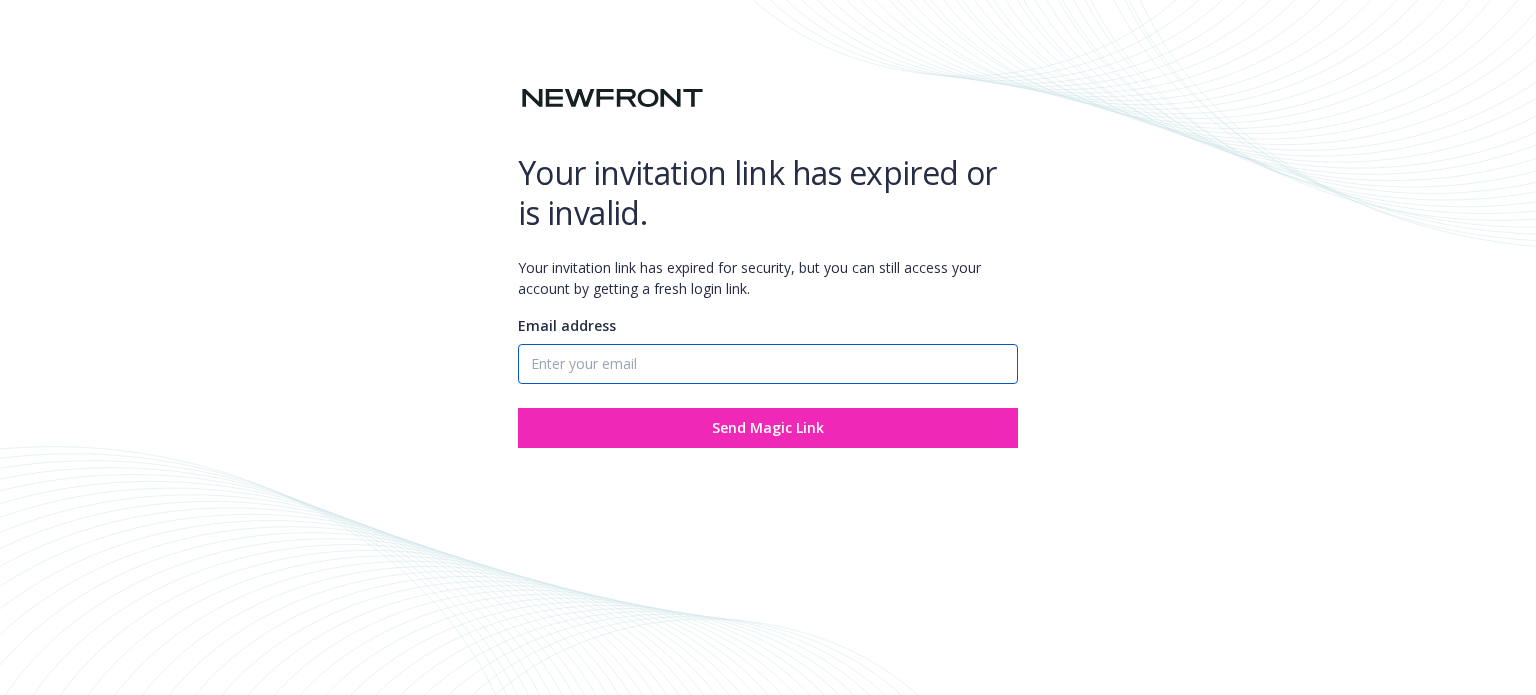 click on "Email address" at bounding box center (768, 364) 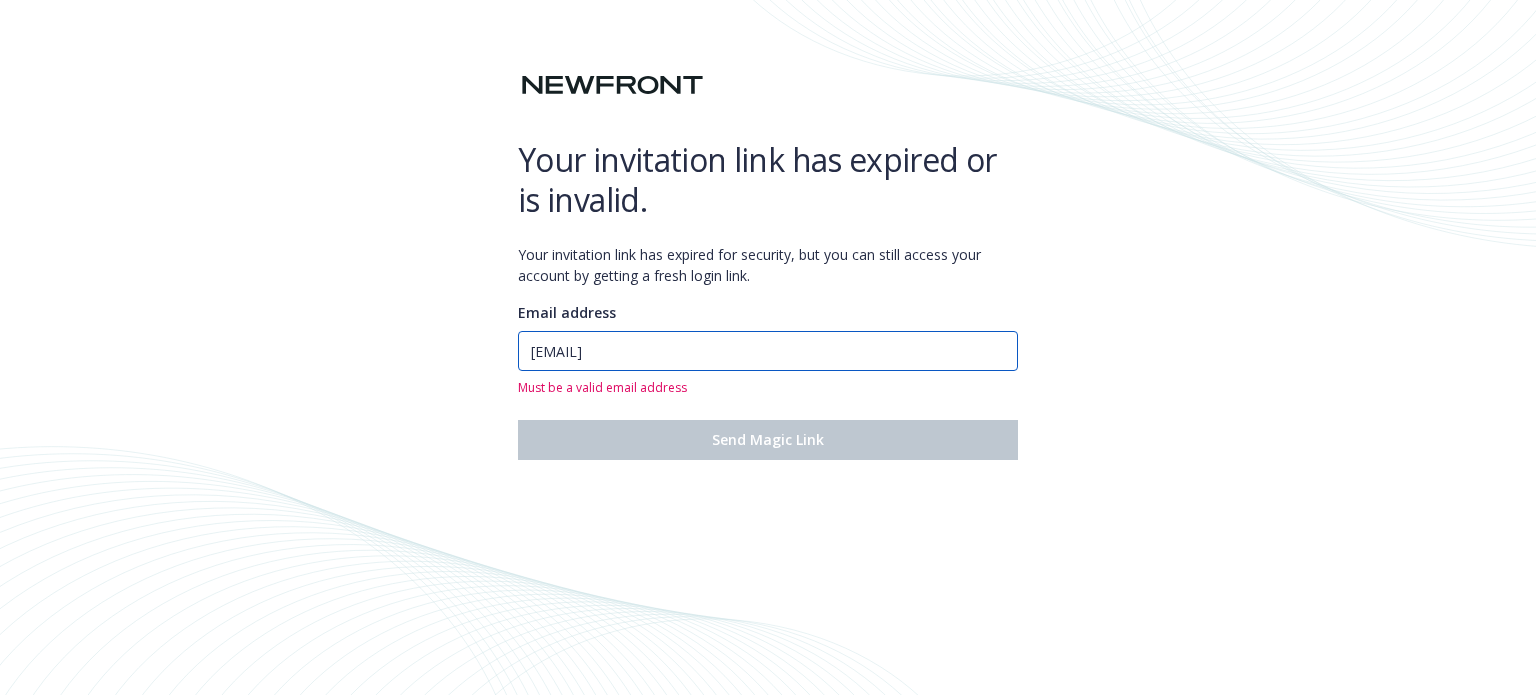 type on "[EMAIL]" 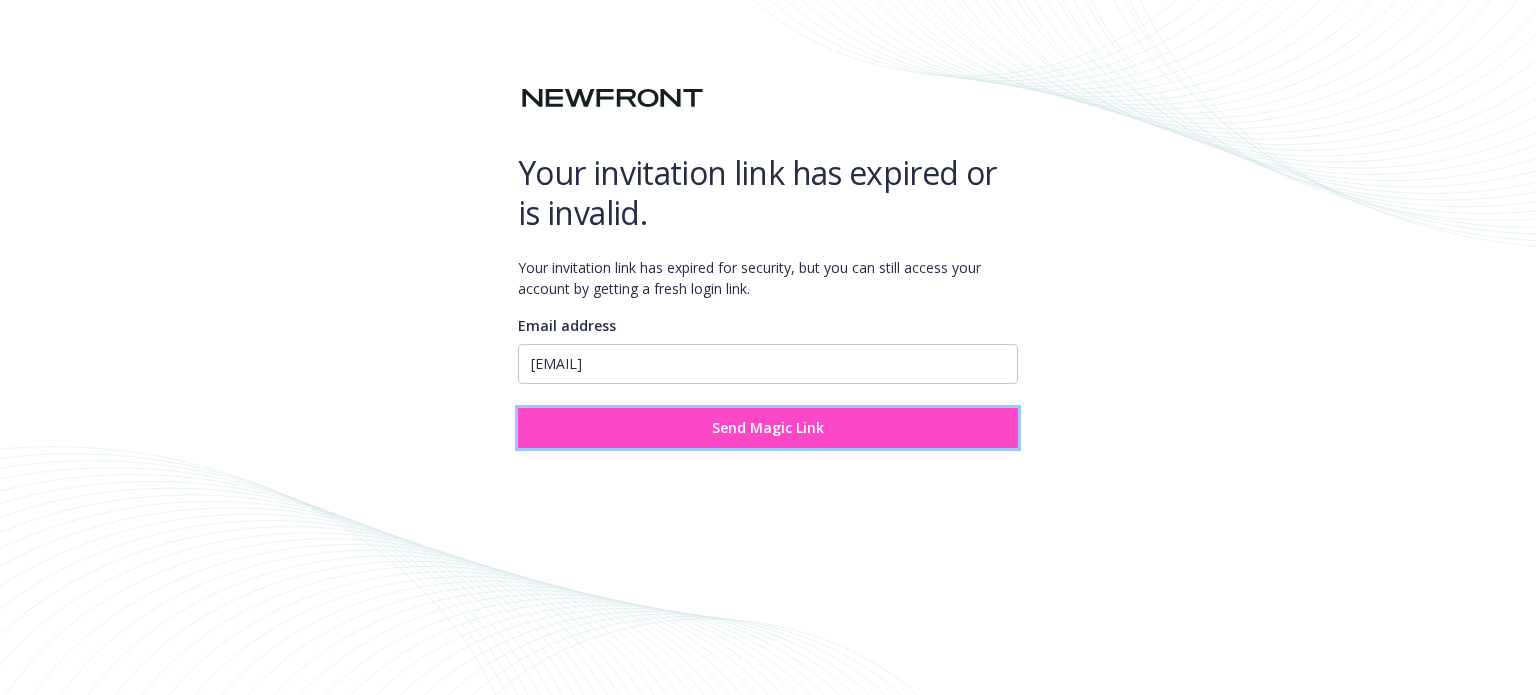 click on "Send Magic Link" at bounding box center (768, 427) 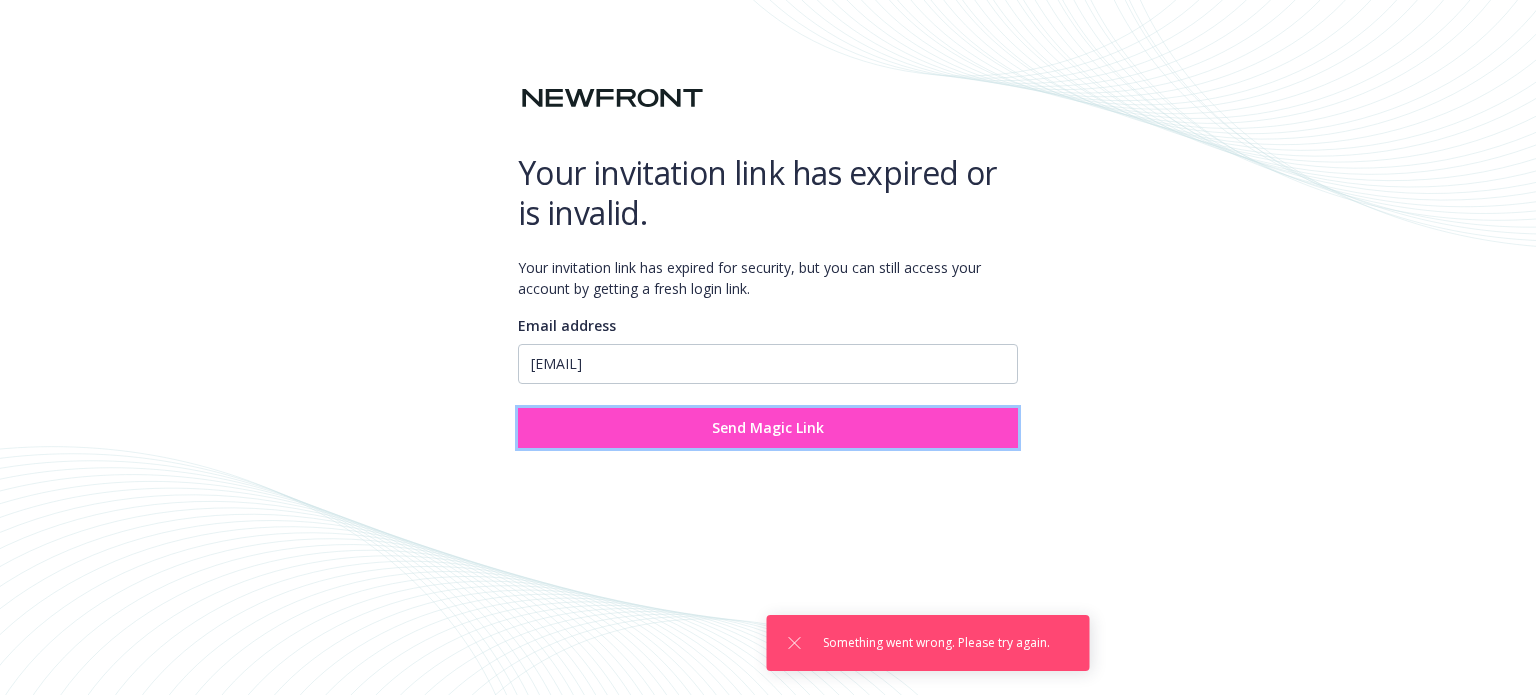 click on "Send Magic Link" at bounding box center (768, 427) 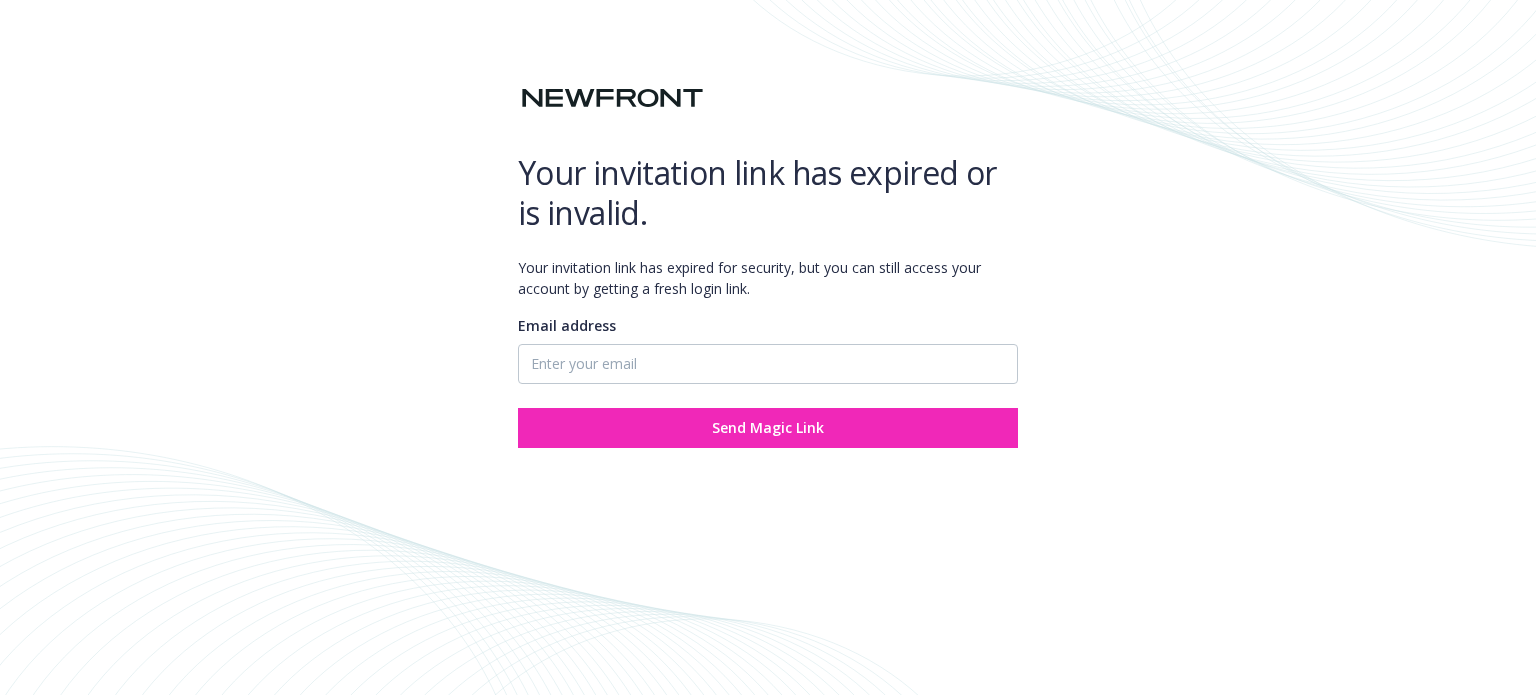 scroll, scrollTop: 0, scrollLeft: 0, axis: both 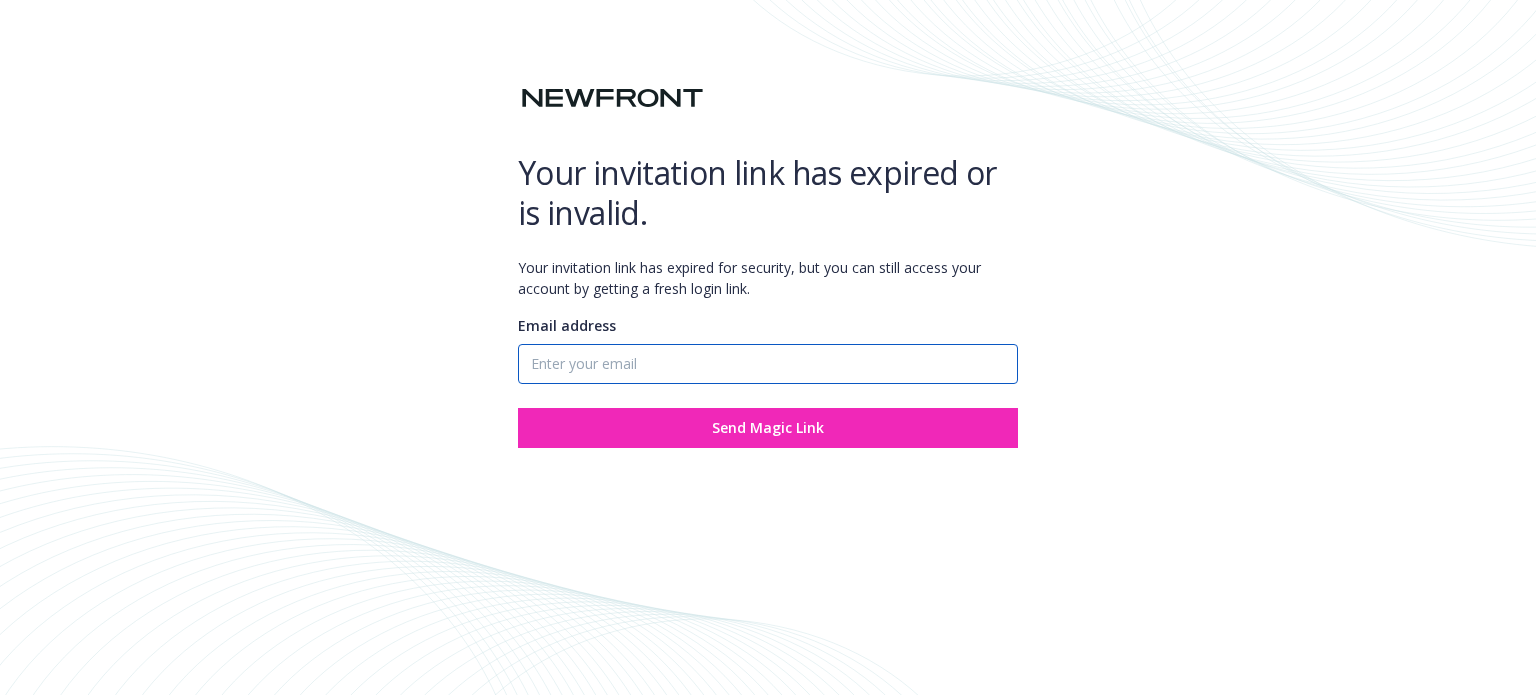 click on "Email address" at bounding box center (768, 364) 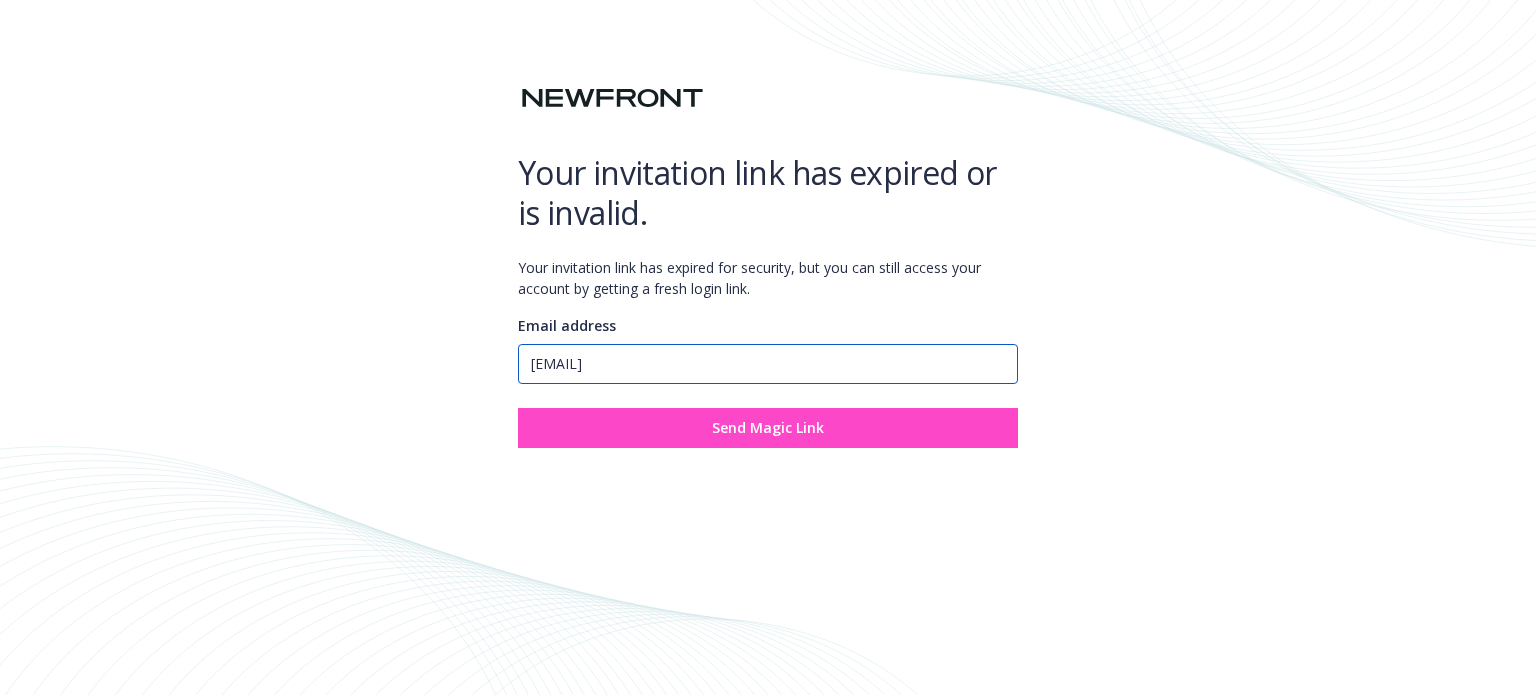 type on "[EMAIL]" 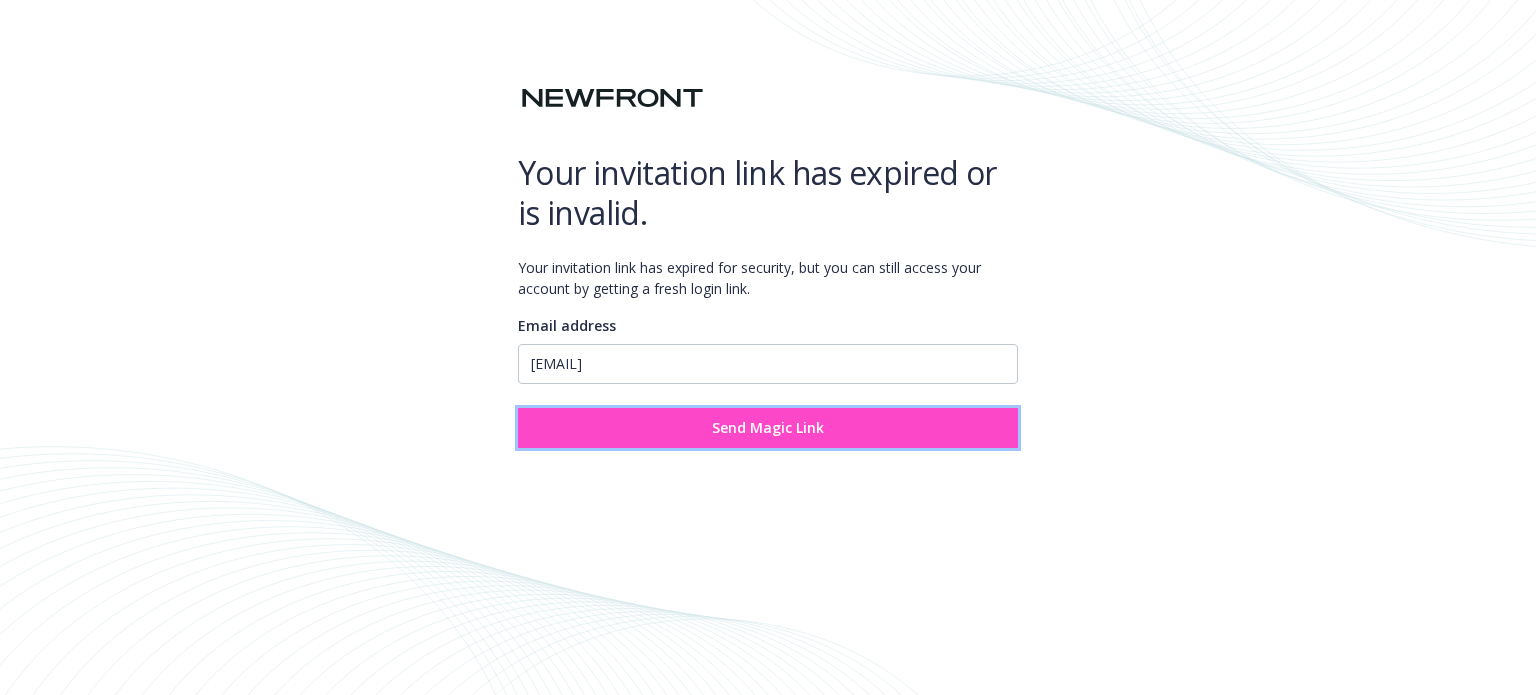 click on "Send Magic Link" at bounding box center (768, 428) 